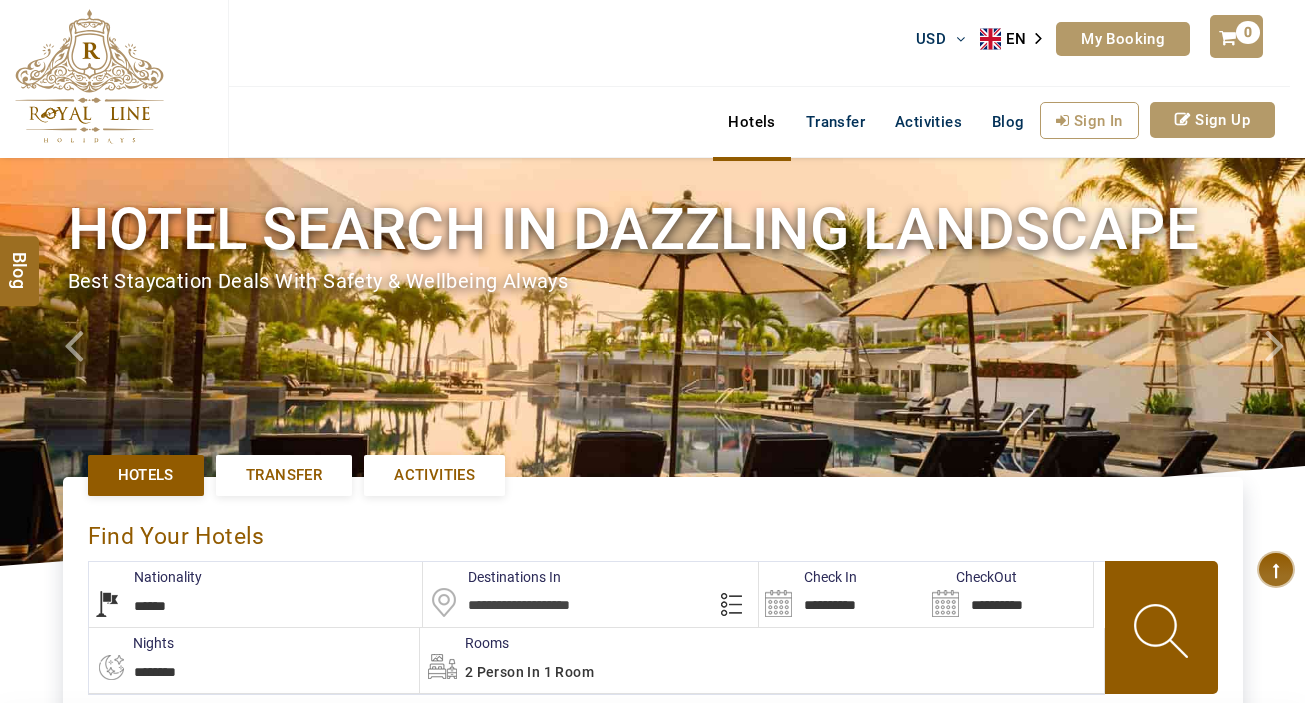 select on "******" 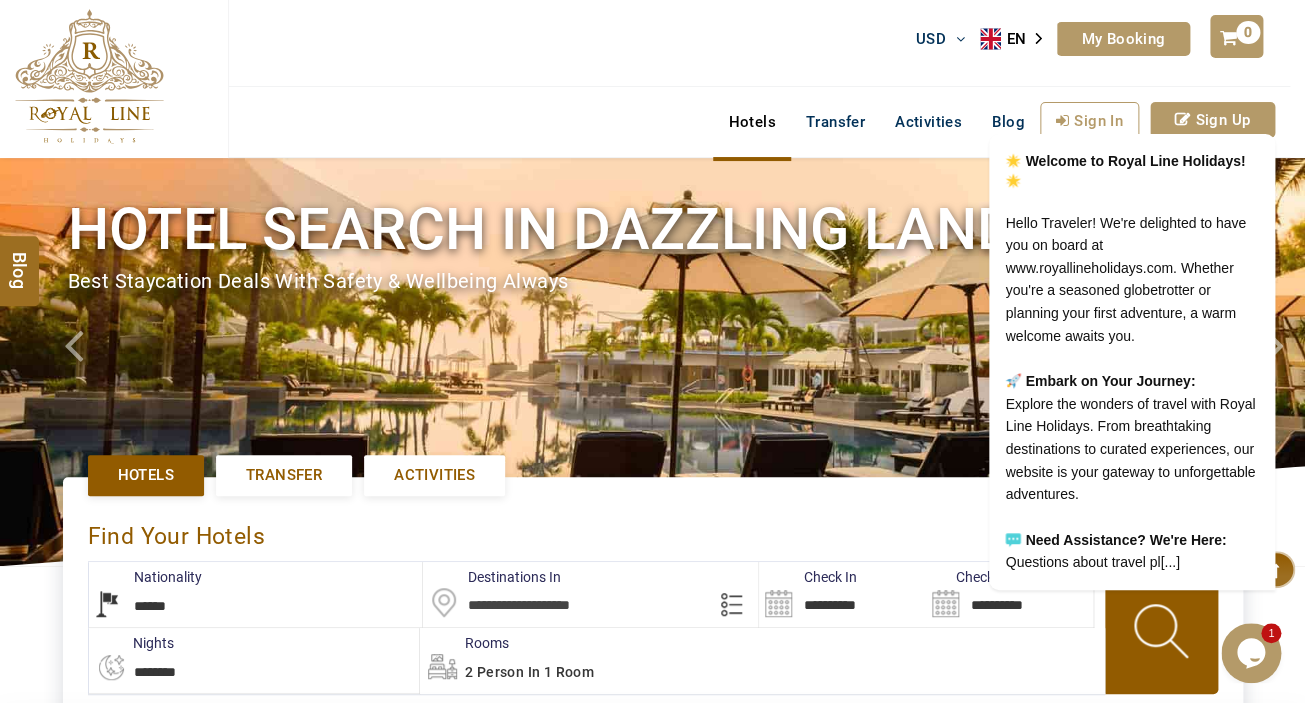scroll, scrollTop: 0, scrollLeft: 0, axis: both 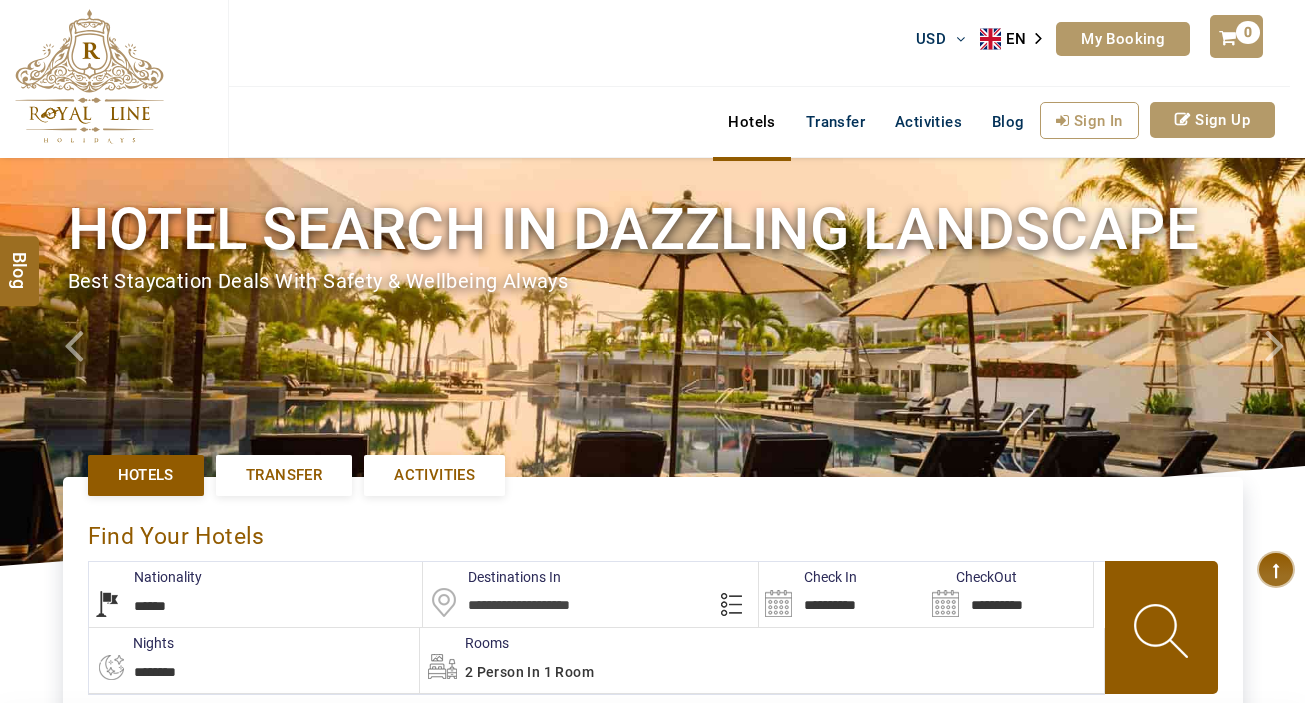 select on "******" 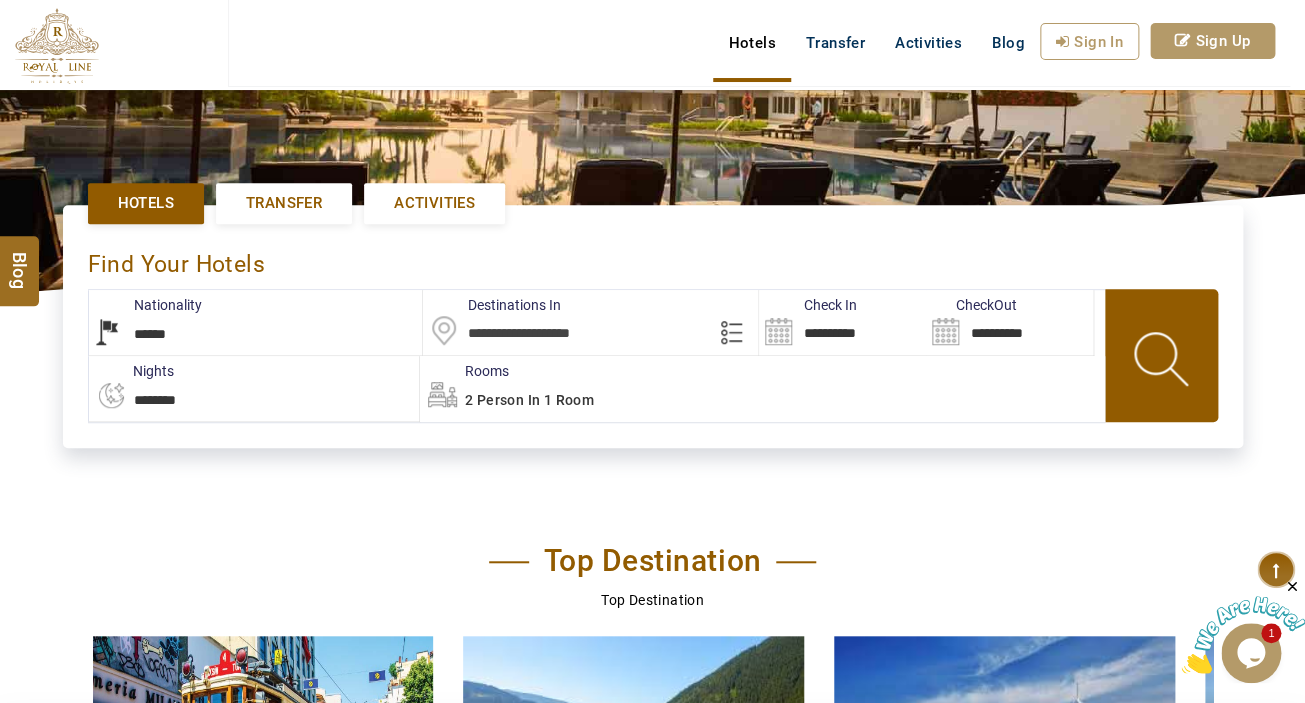 scroll, scrollTop: 0, scrollLeft: 0, axis: both 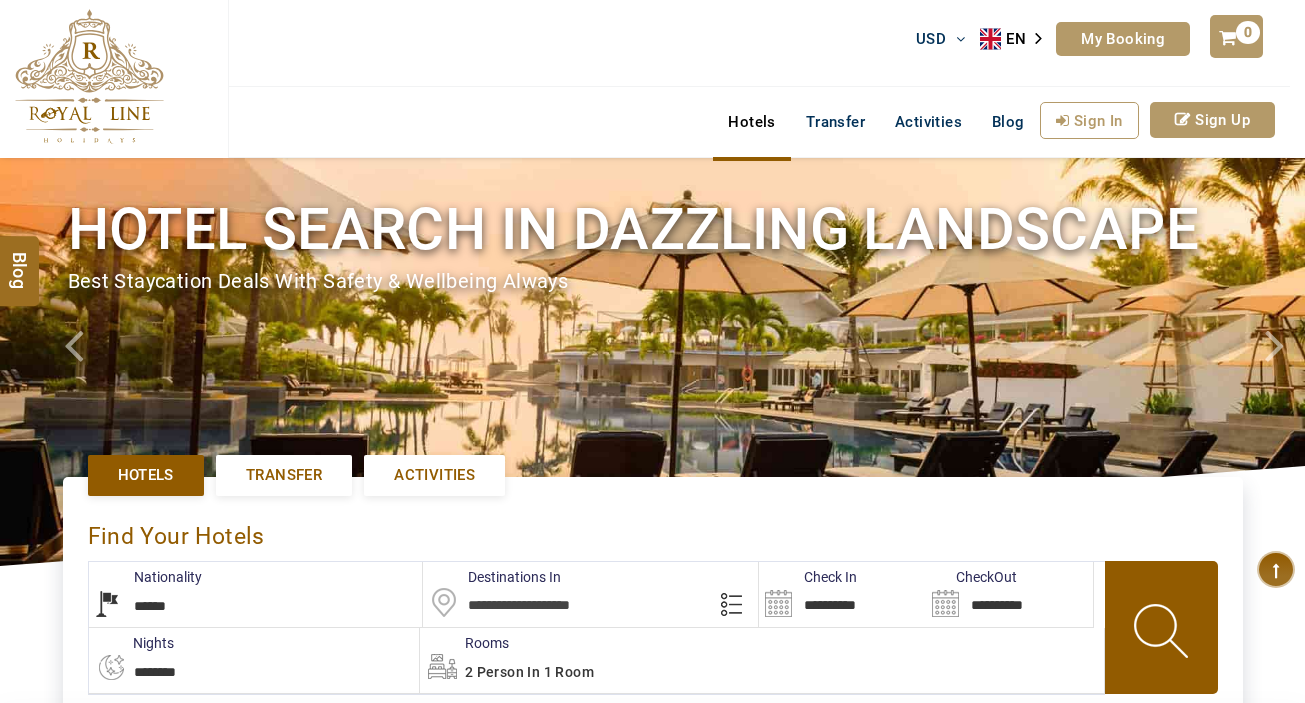 select on "******" 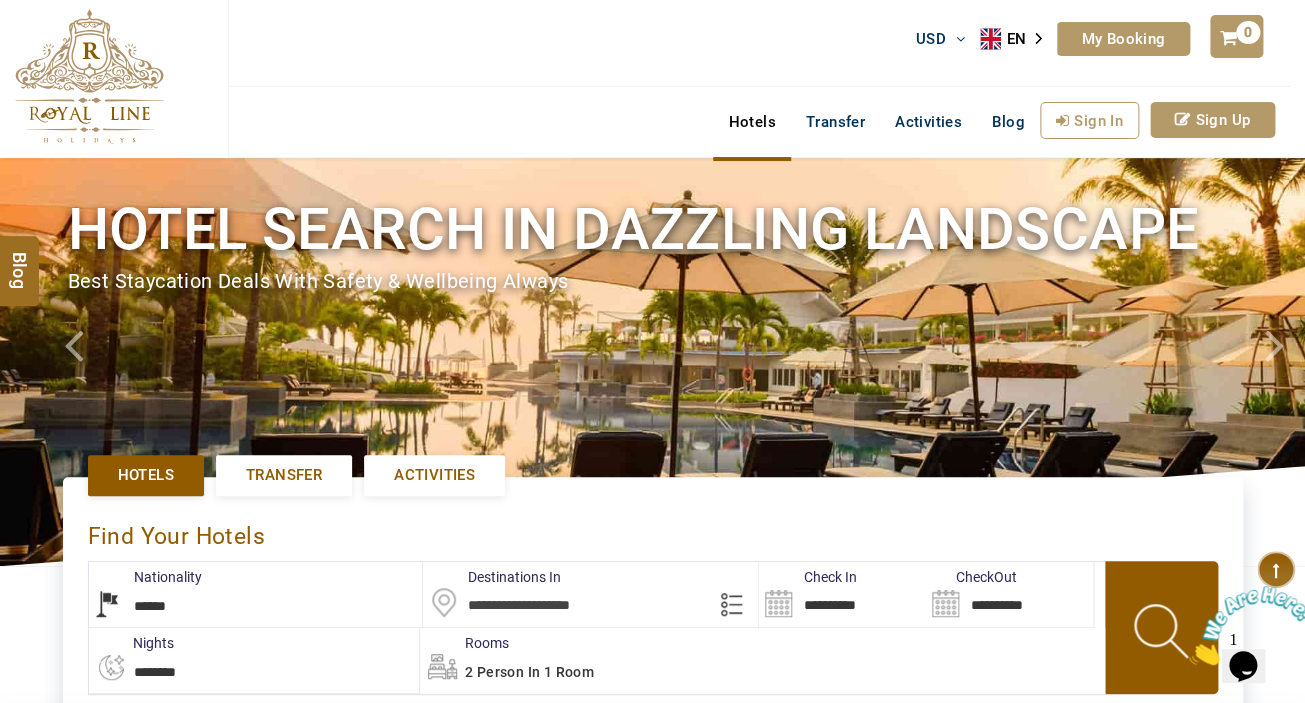 scroll, scrollTop: 0, scrollLeft: 0, axis: both 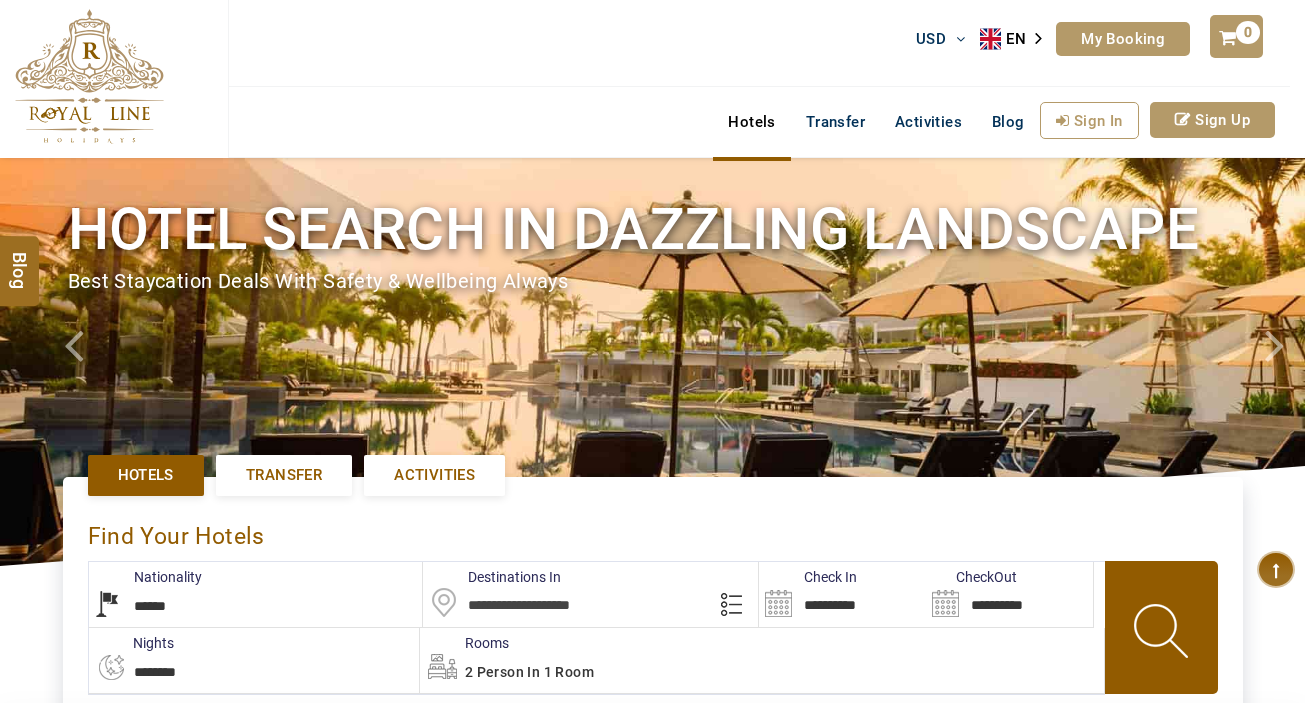 select on "******" 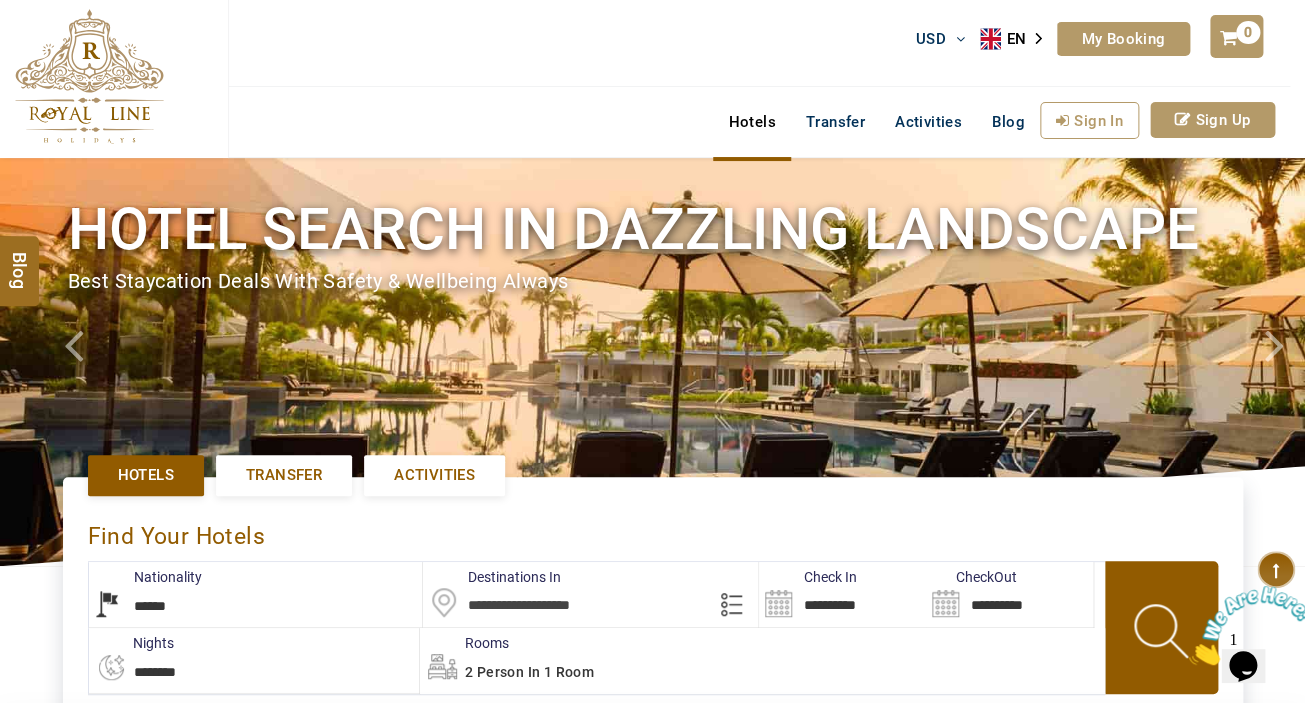 scroll, scrollTop: 0, scrollLeft: 0, axis: both 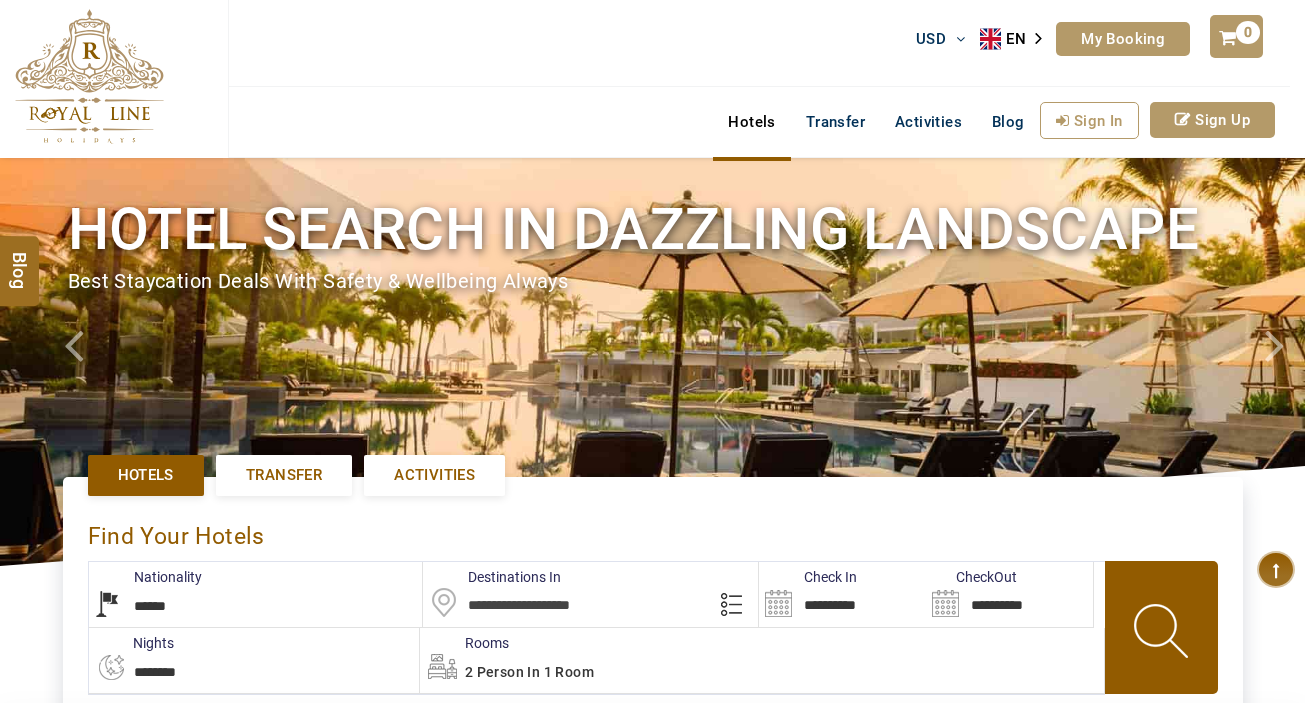 select on "******" 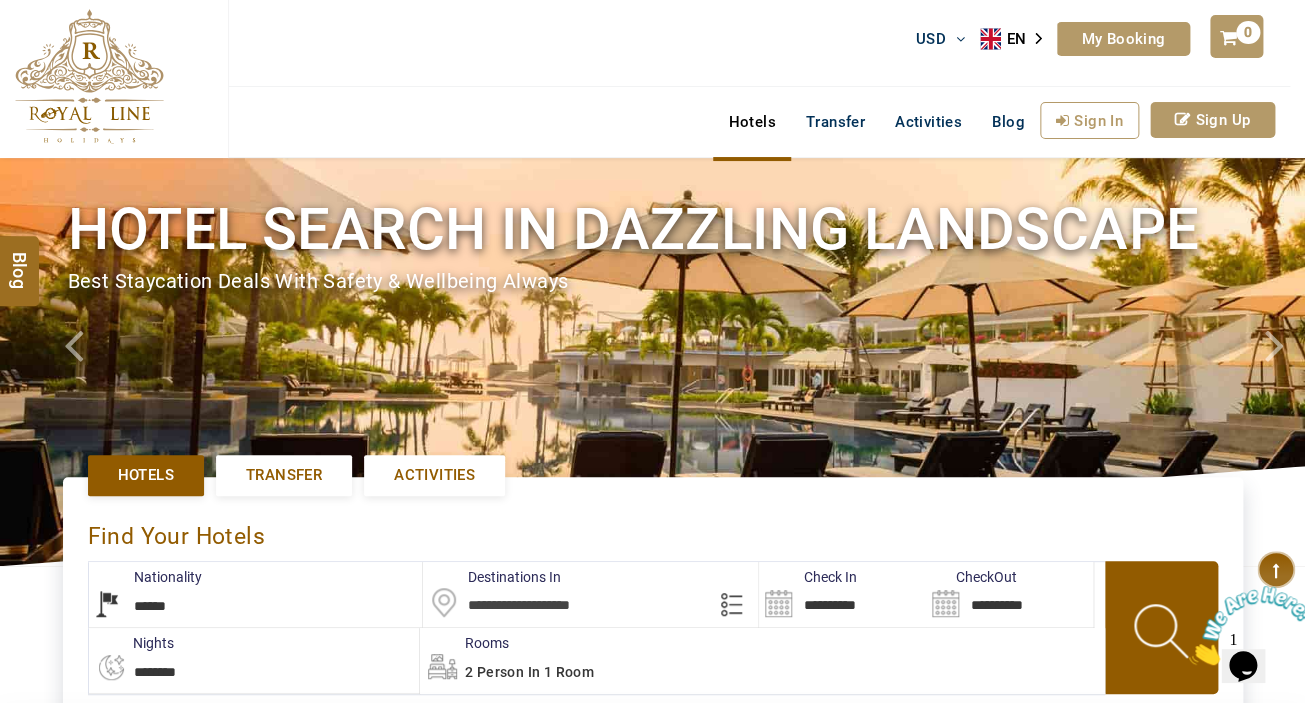 scroll, scrollTop: 0, scrollLeft: 0, axis: both 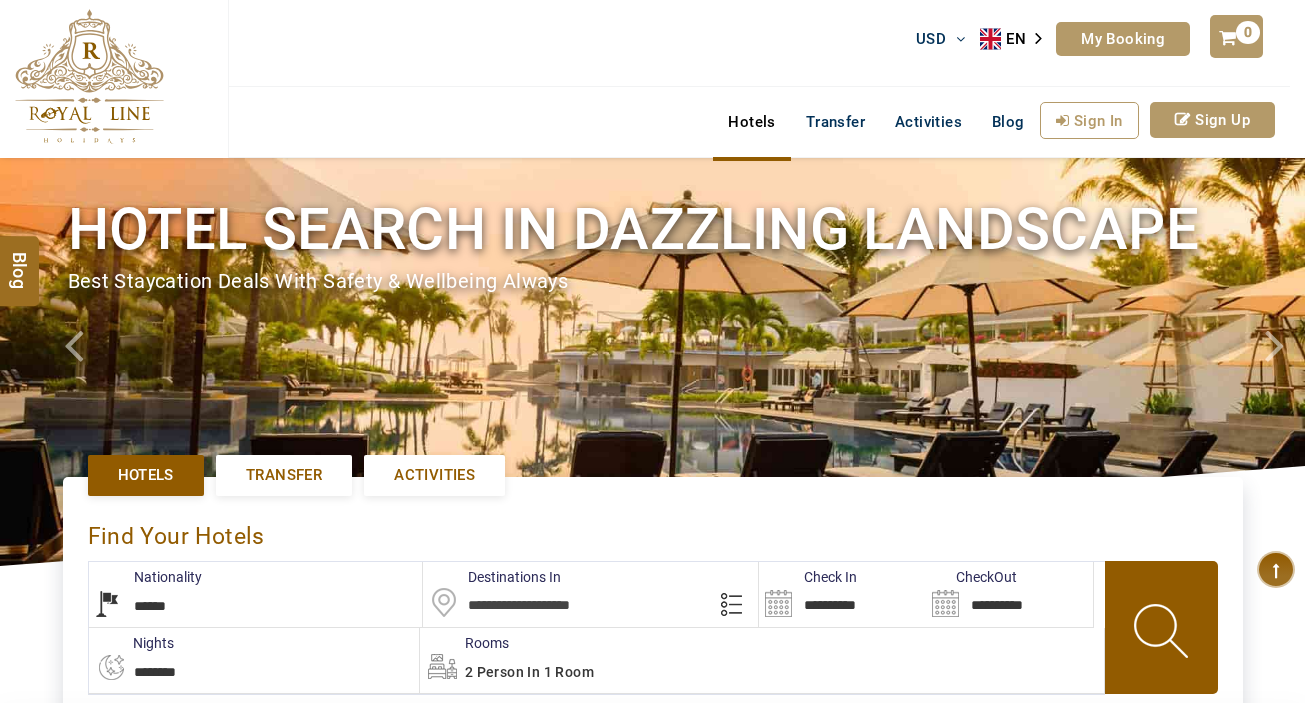 select on "******" 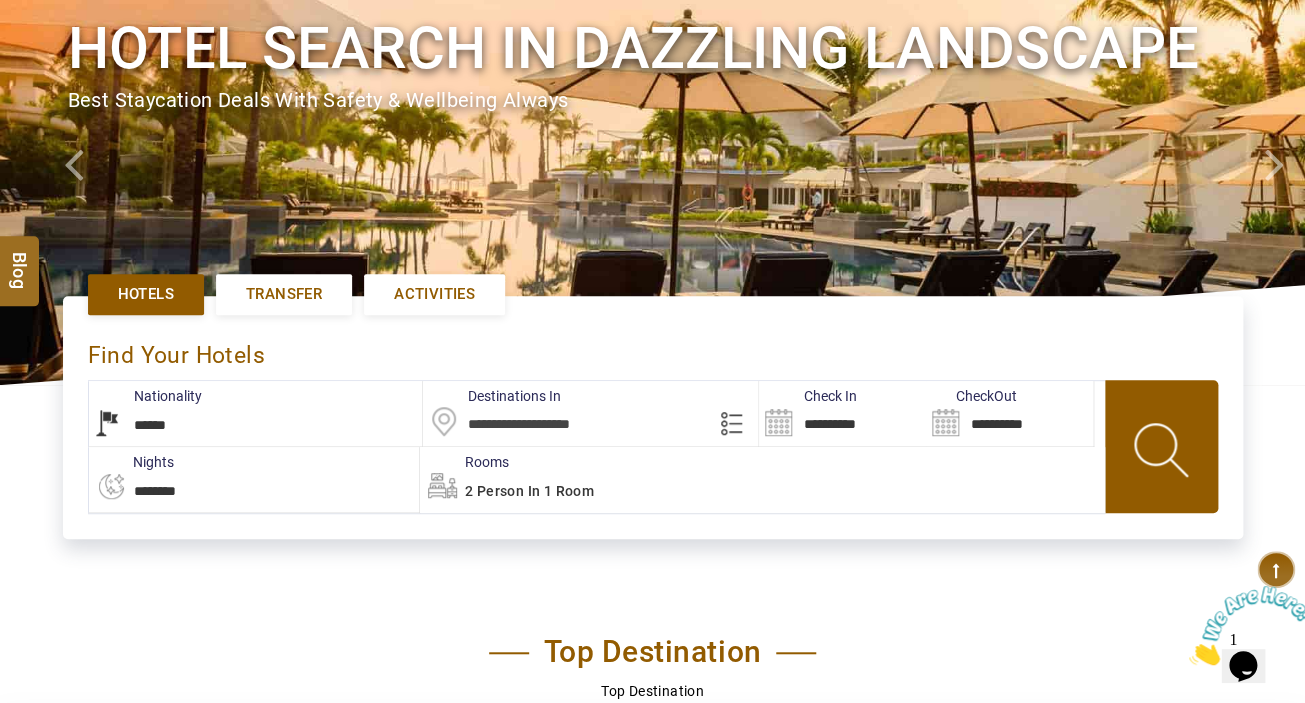 scroll, scrollTop: 0, scrollLeft: 0, axis: both 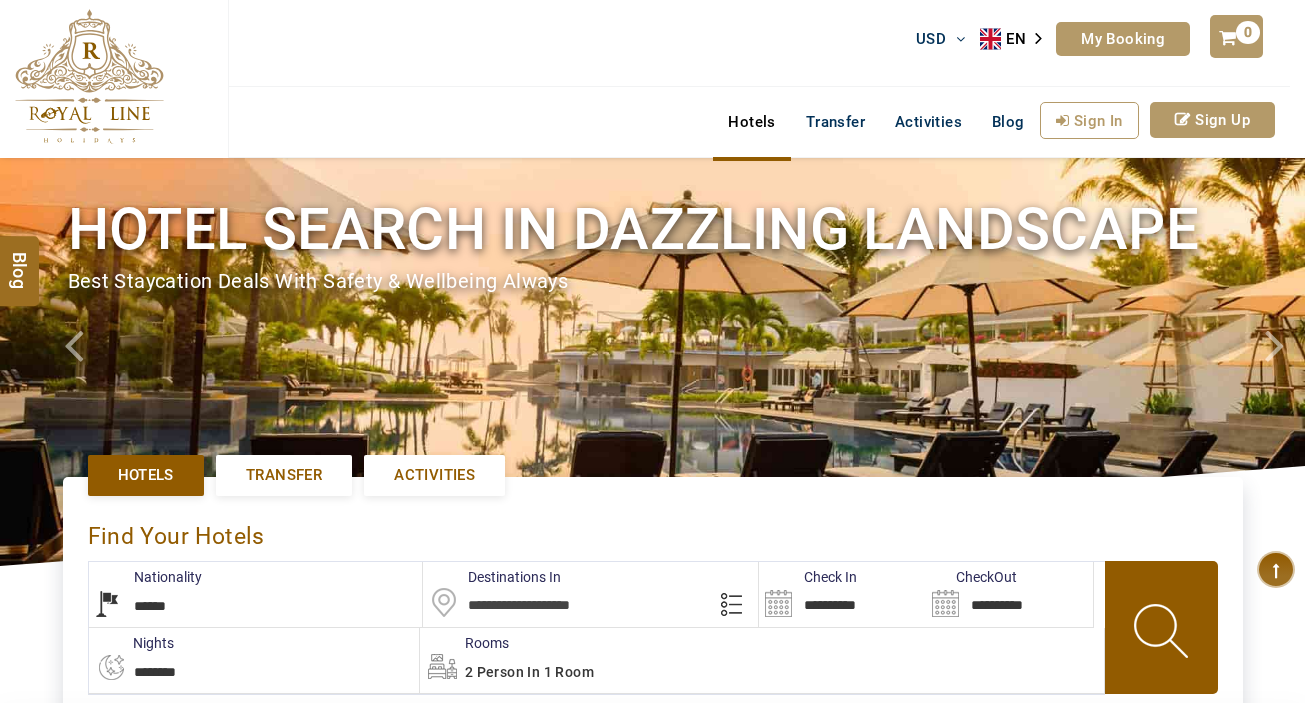 select on "******" 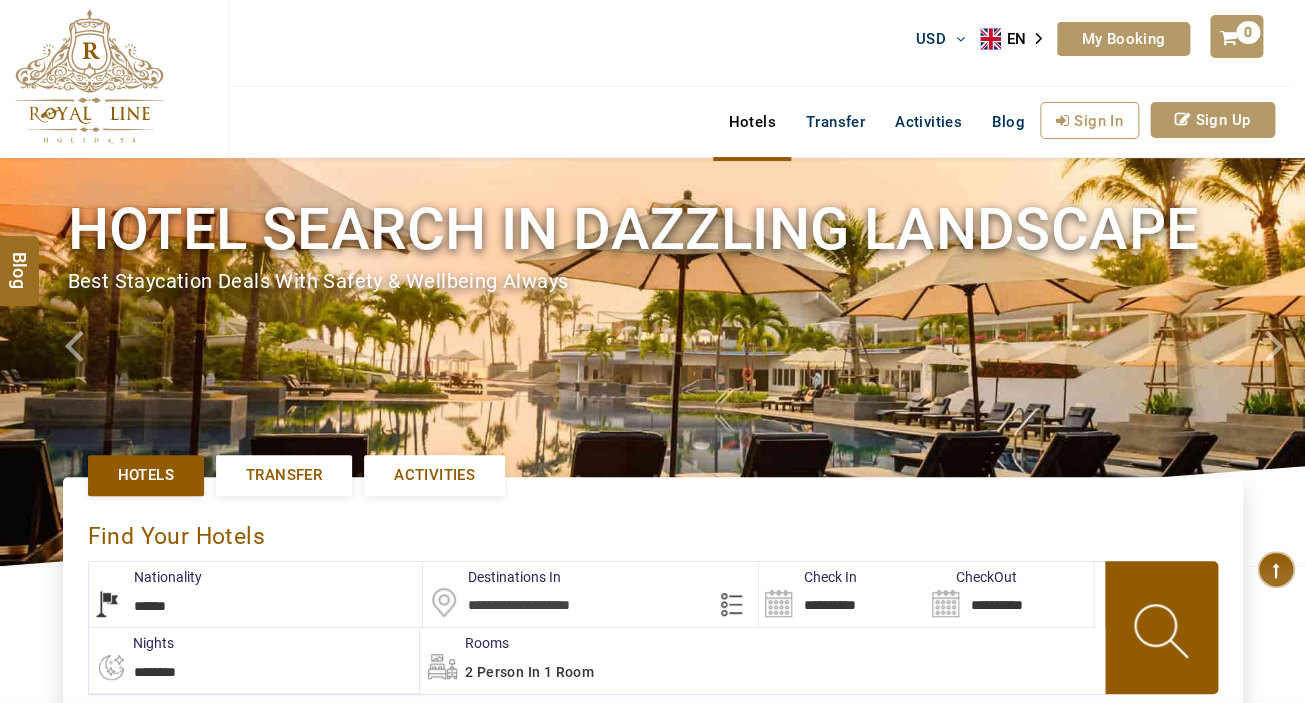 type on "**********" 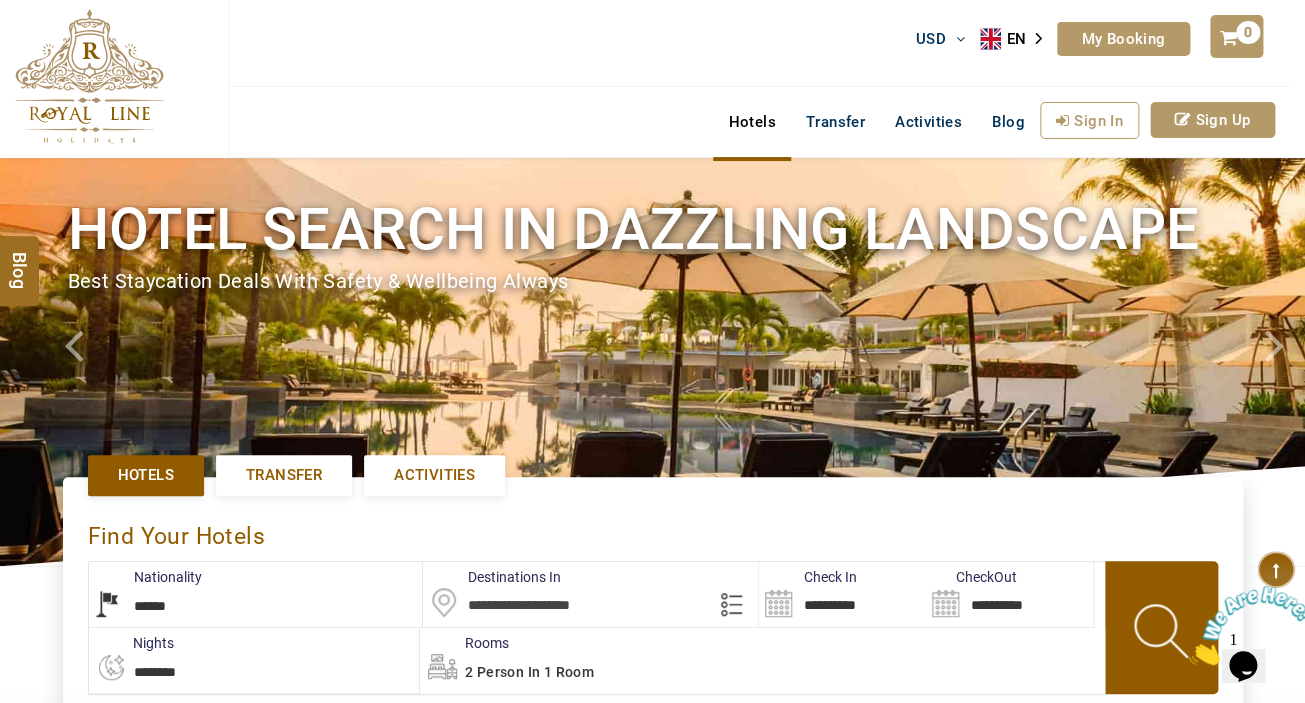 scroll, scrollTop: 0, scrollLeft: 0, axis: both 